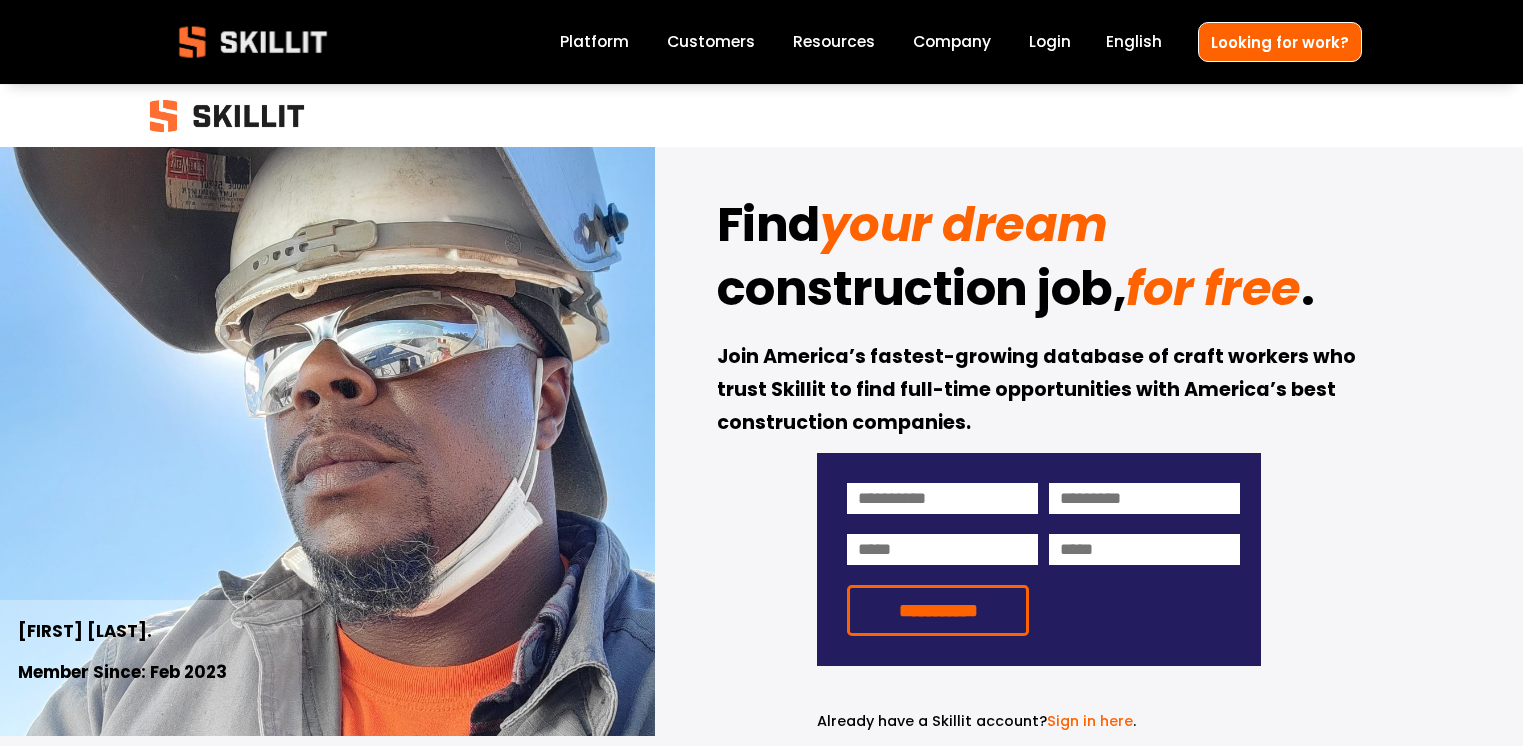 scroll, scrollTop: 0, scrollLeft: 0, axis: both 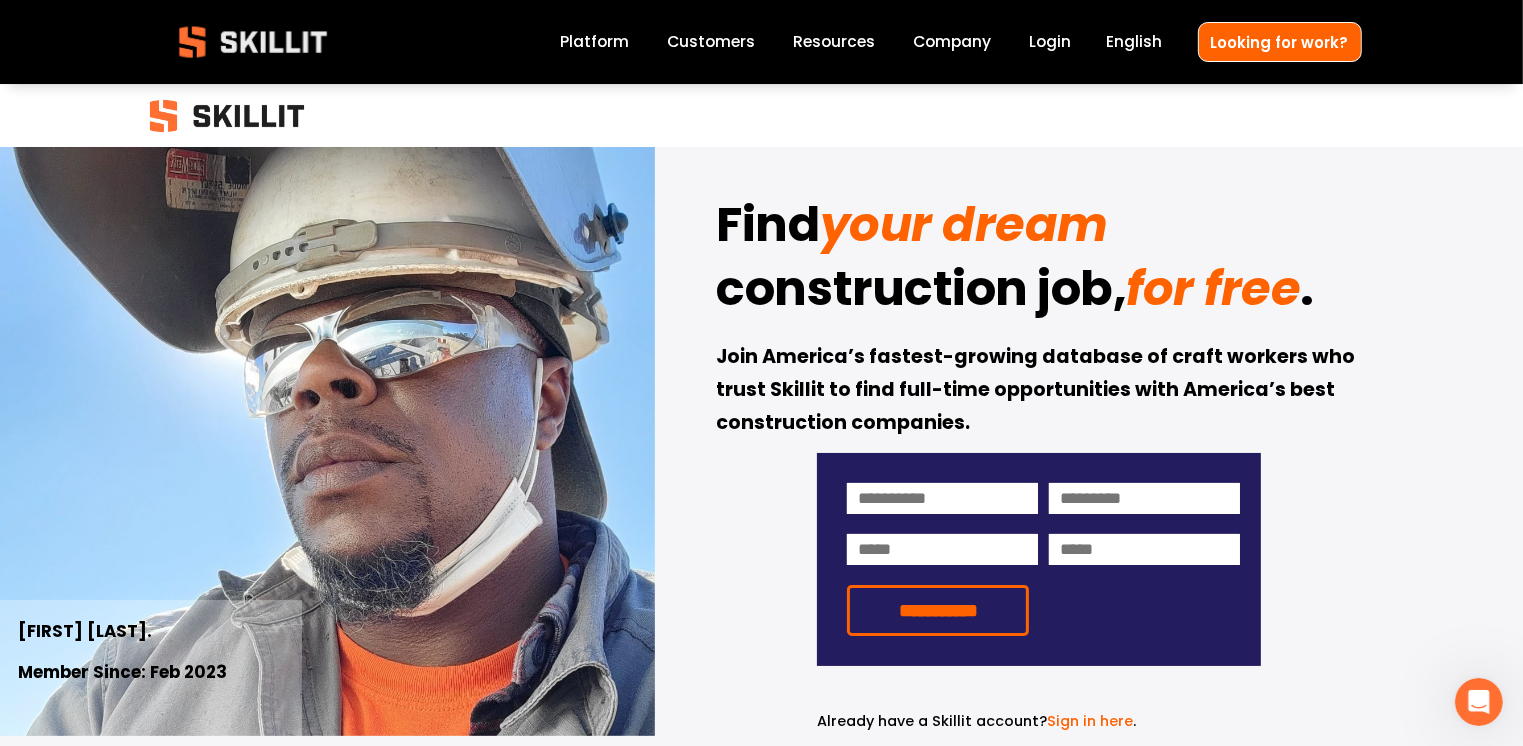 click on "Platform" at bounding box center [594, 42] 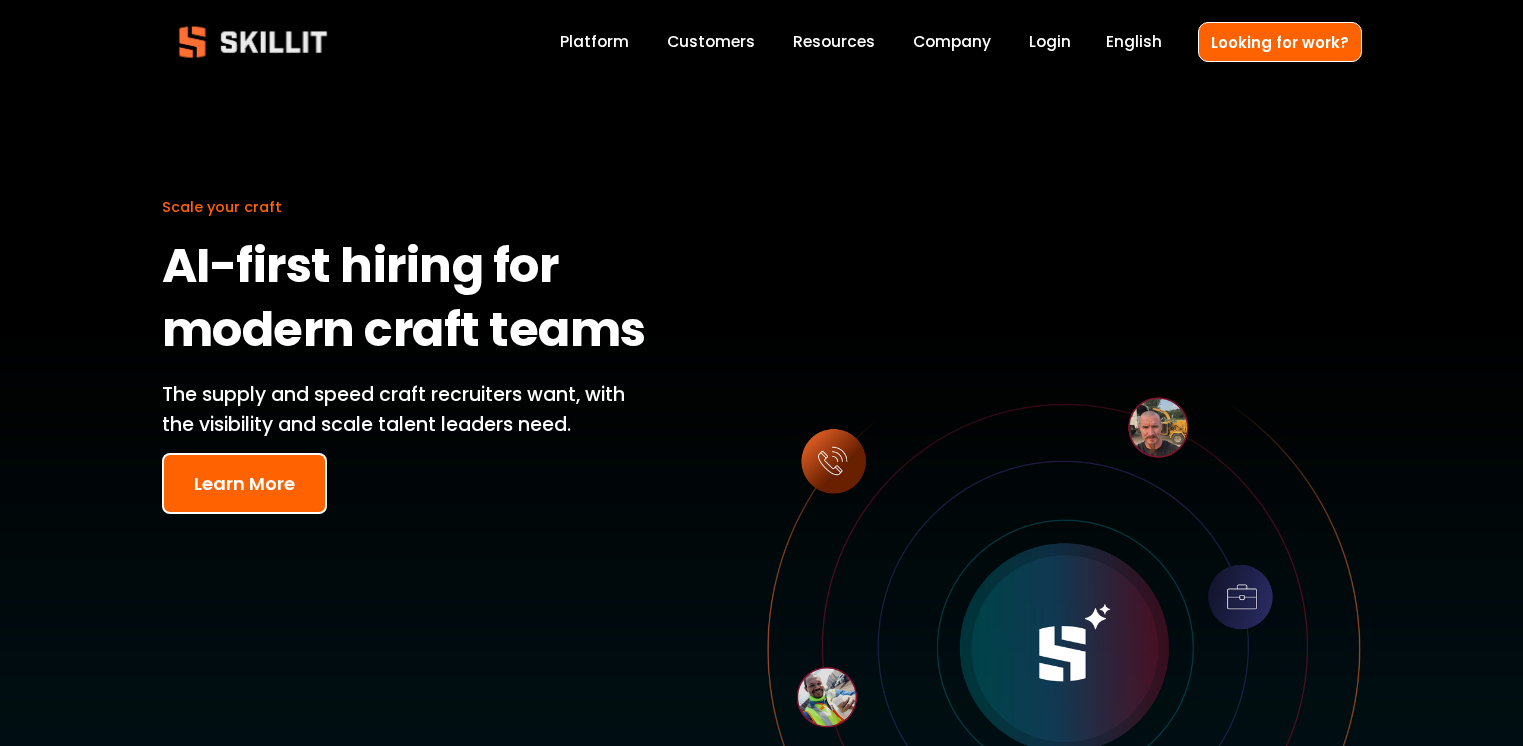scroll, scrollTop: 0, scrollLeft: 0, axis: both 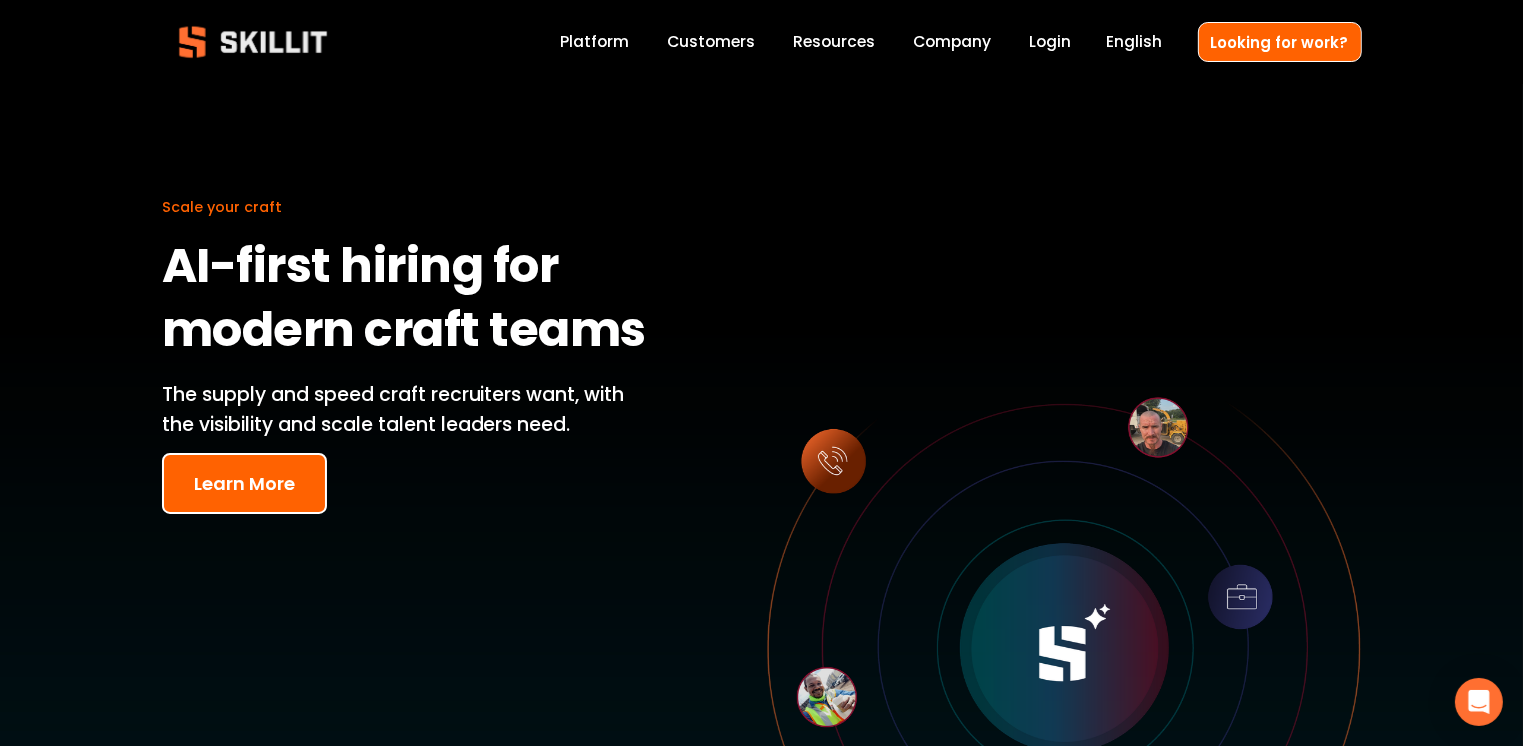 click on "Customers" at bounding box center (711, 42) 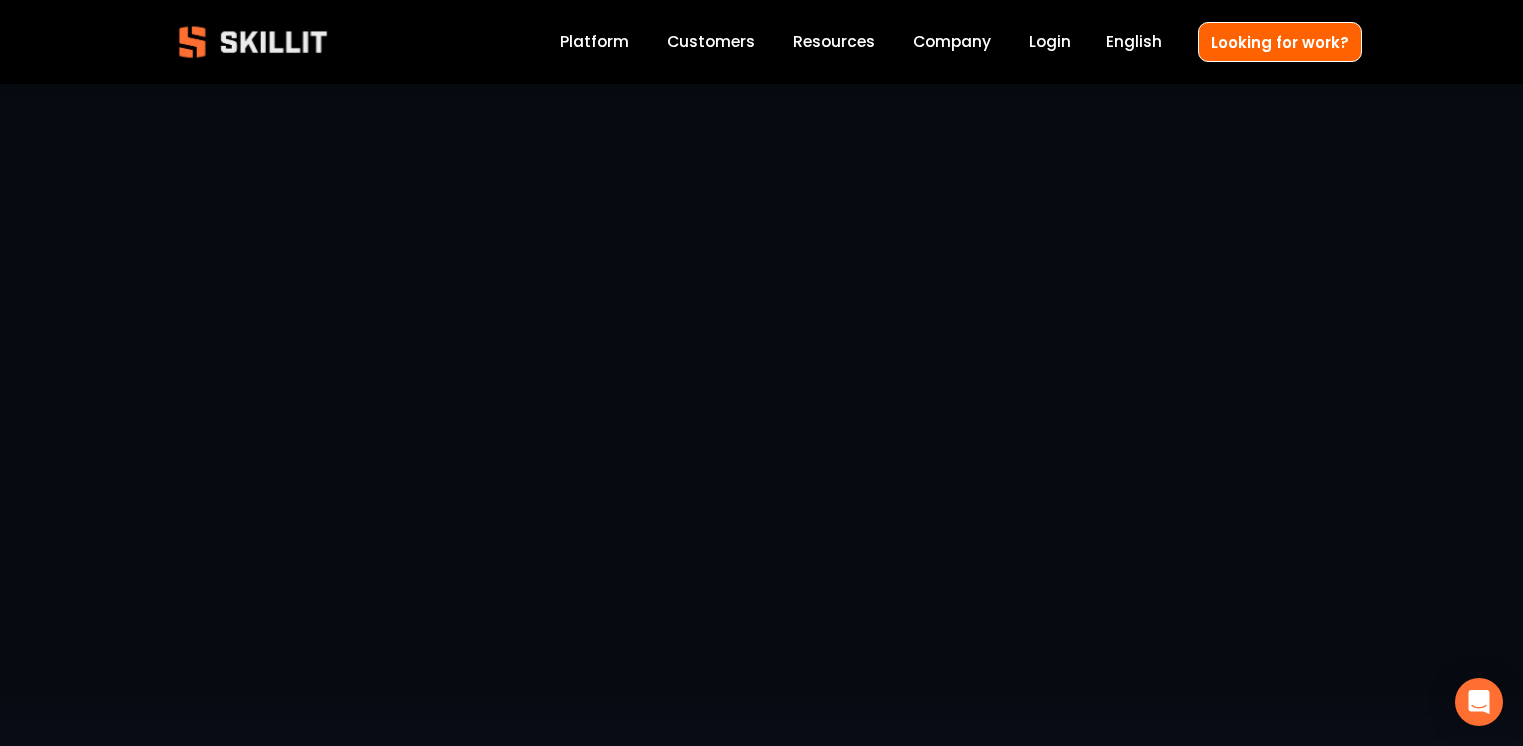 scroll, scrollTop: 0, scrollLeft: 0, axis: both 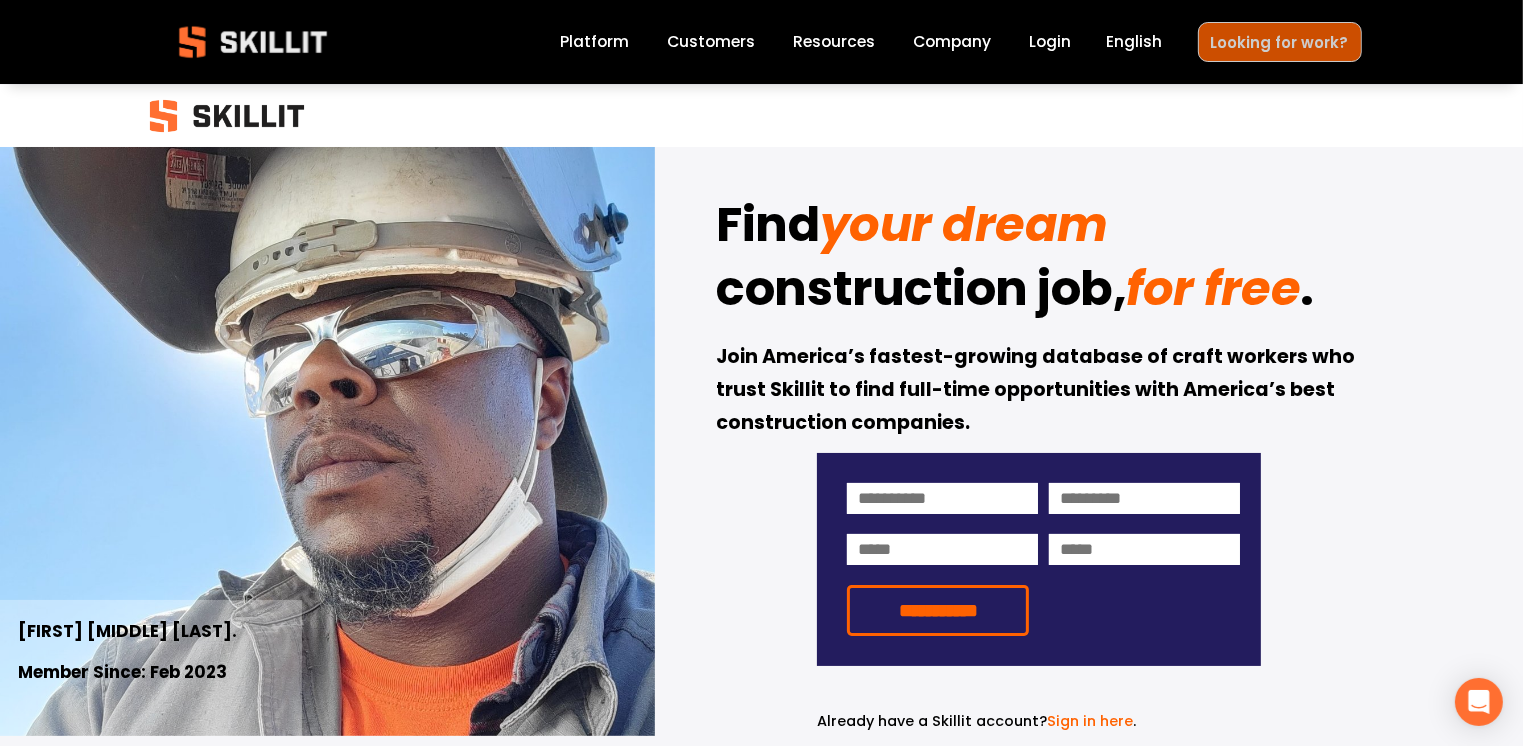 click on "Looking for work?" at bounding box center (1280, 41) 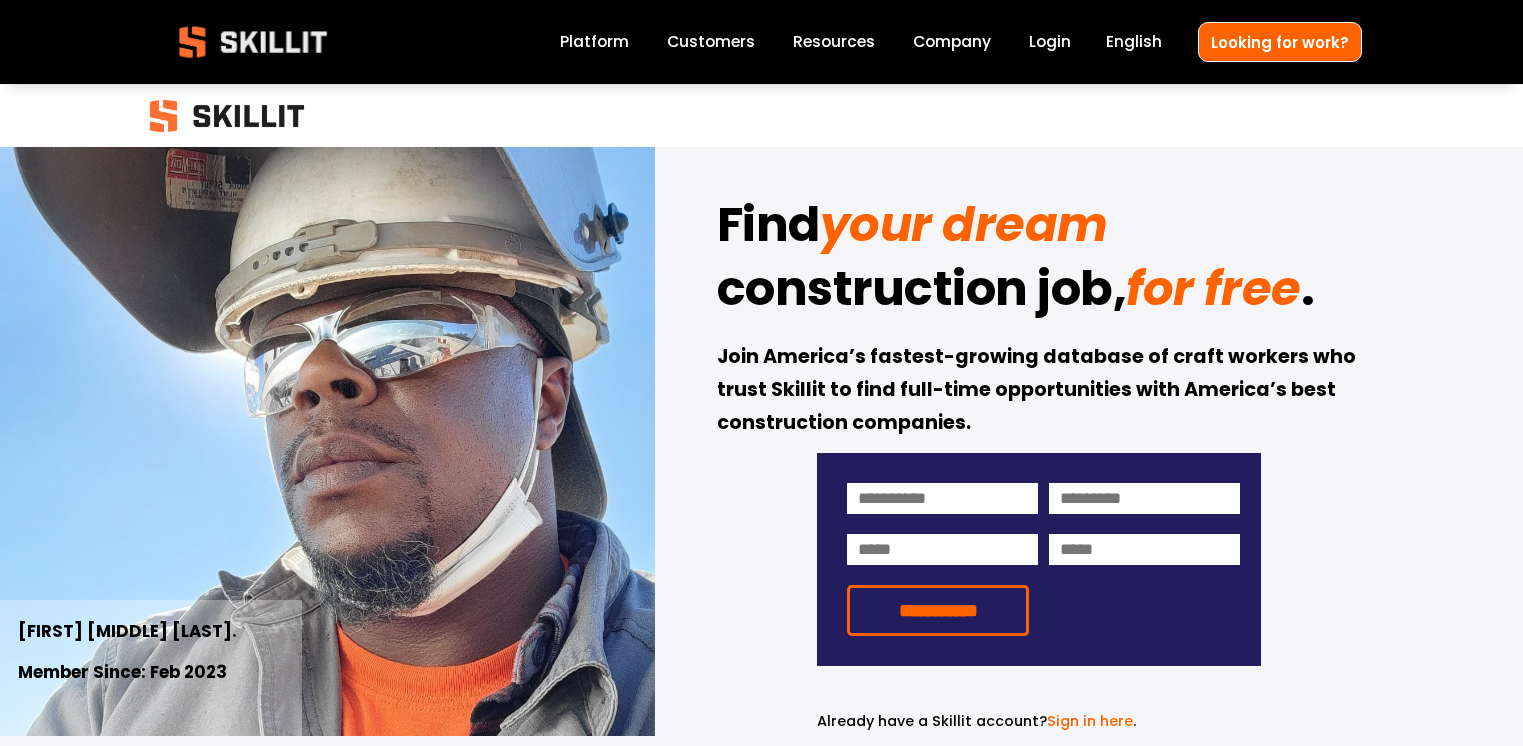 scroll, scrollTop: 0, scrollLeft: 0, axis: both 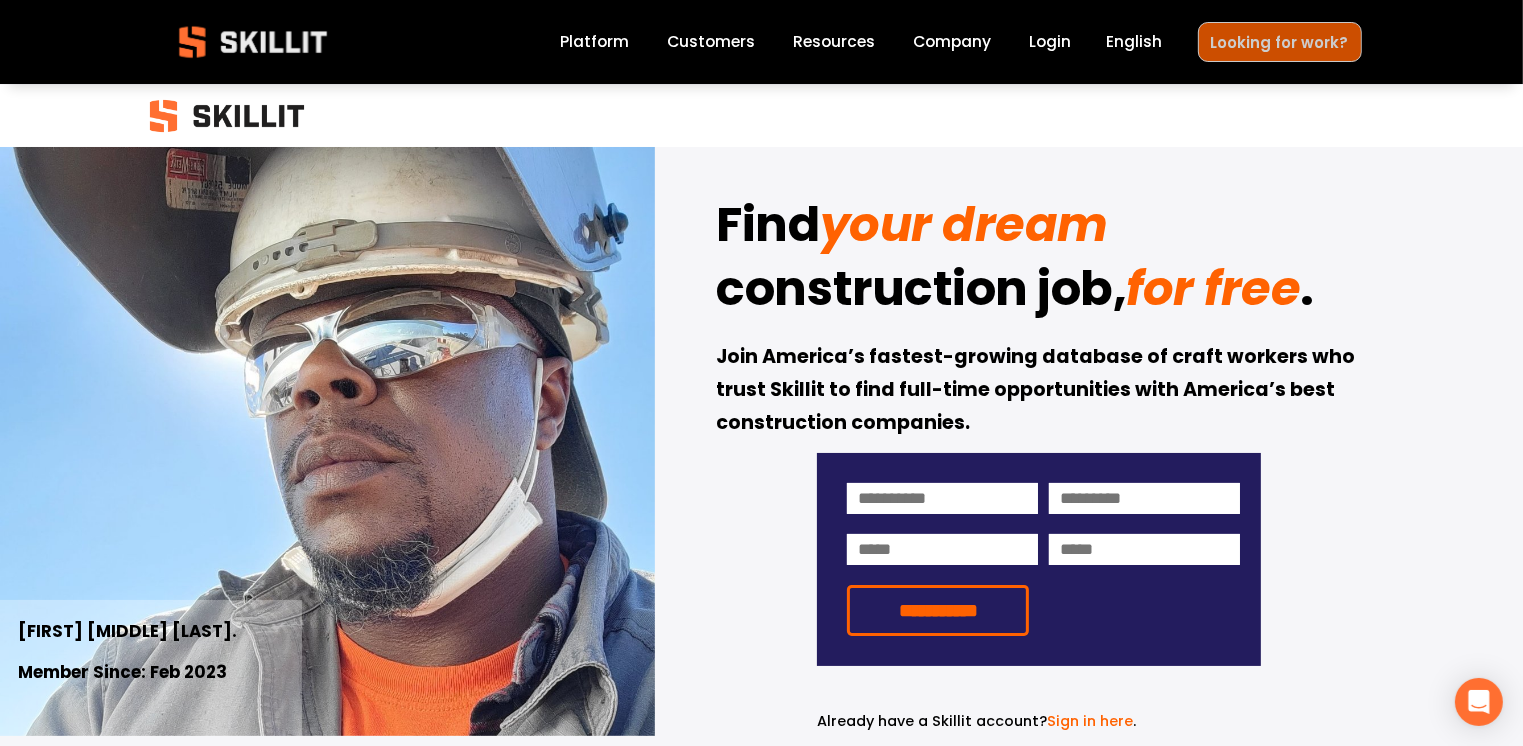 click on "Looking for work?" at bounding box center [1280, 41] 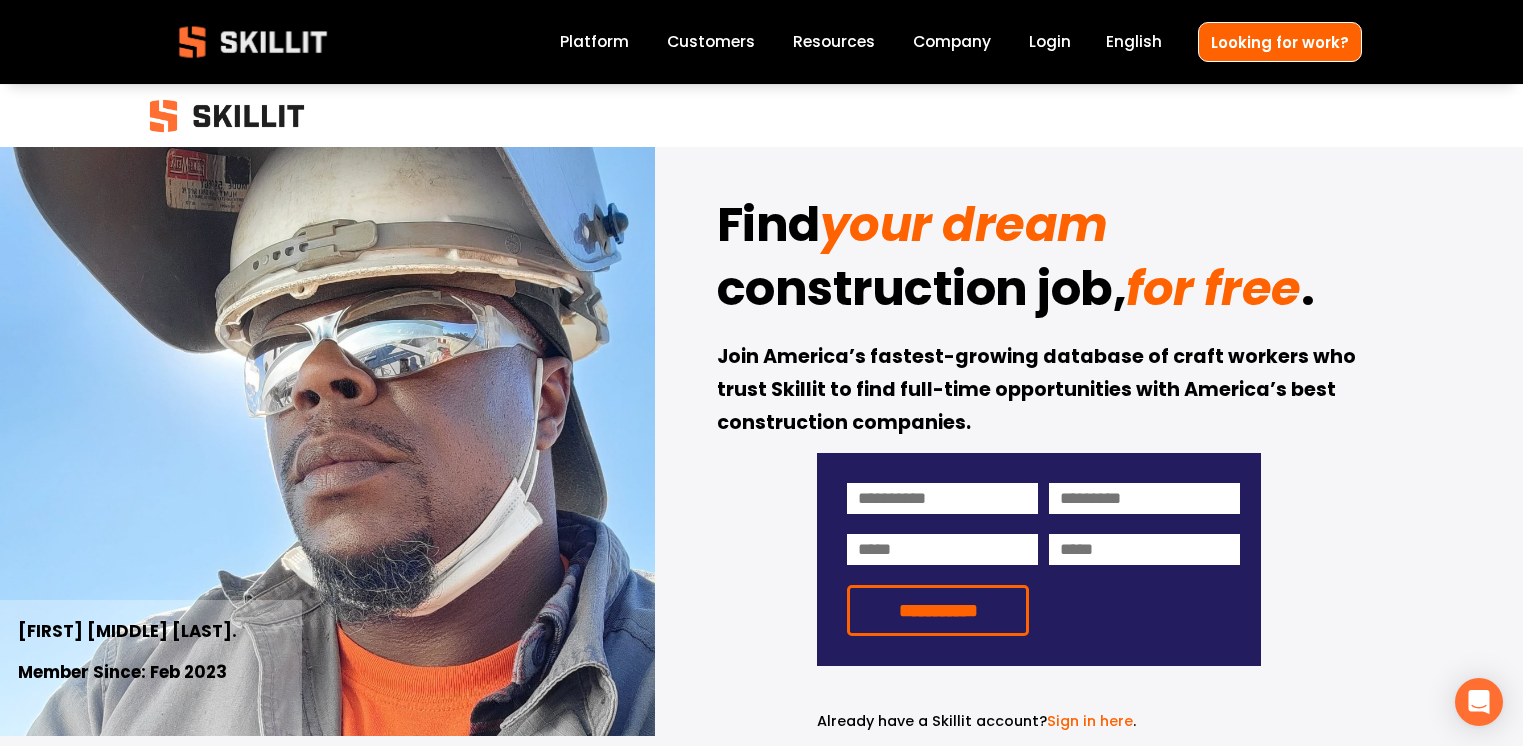 scroll, scrollTop: 0, scrollLeft: 0, axis: both 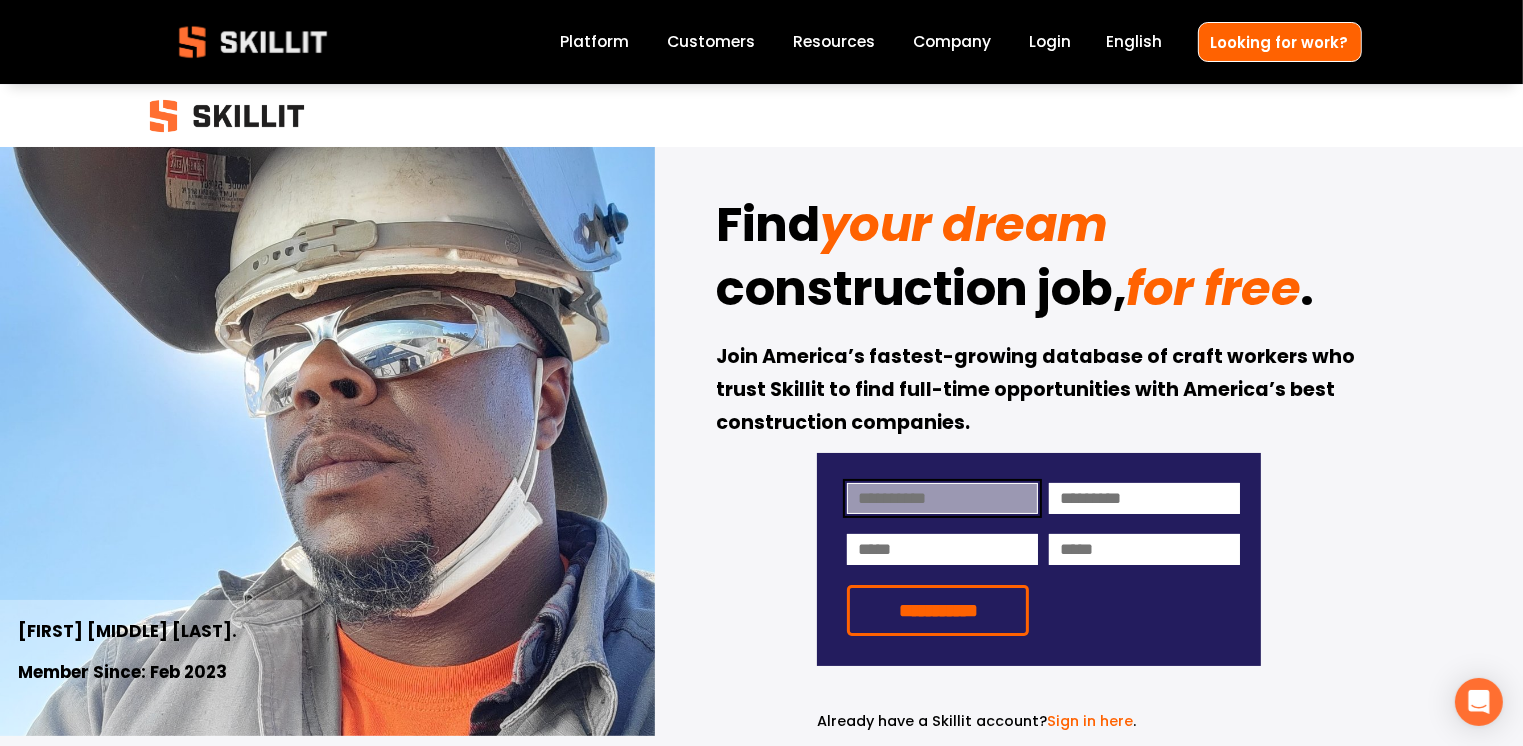 click 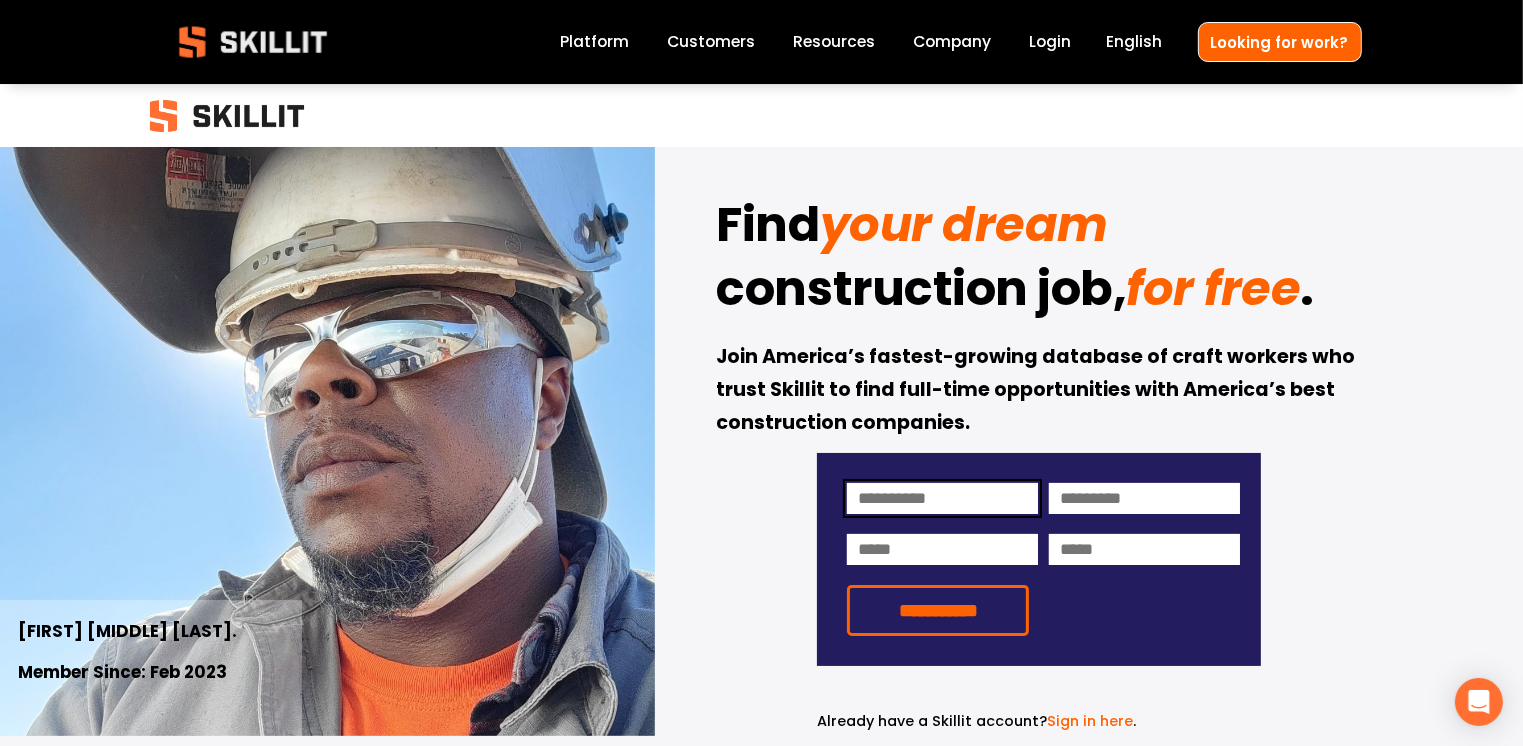 type on "******" 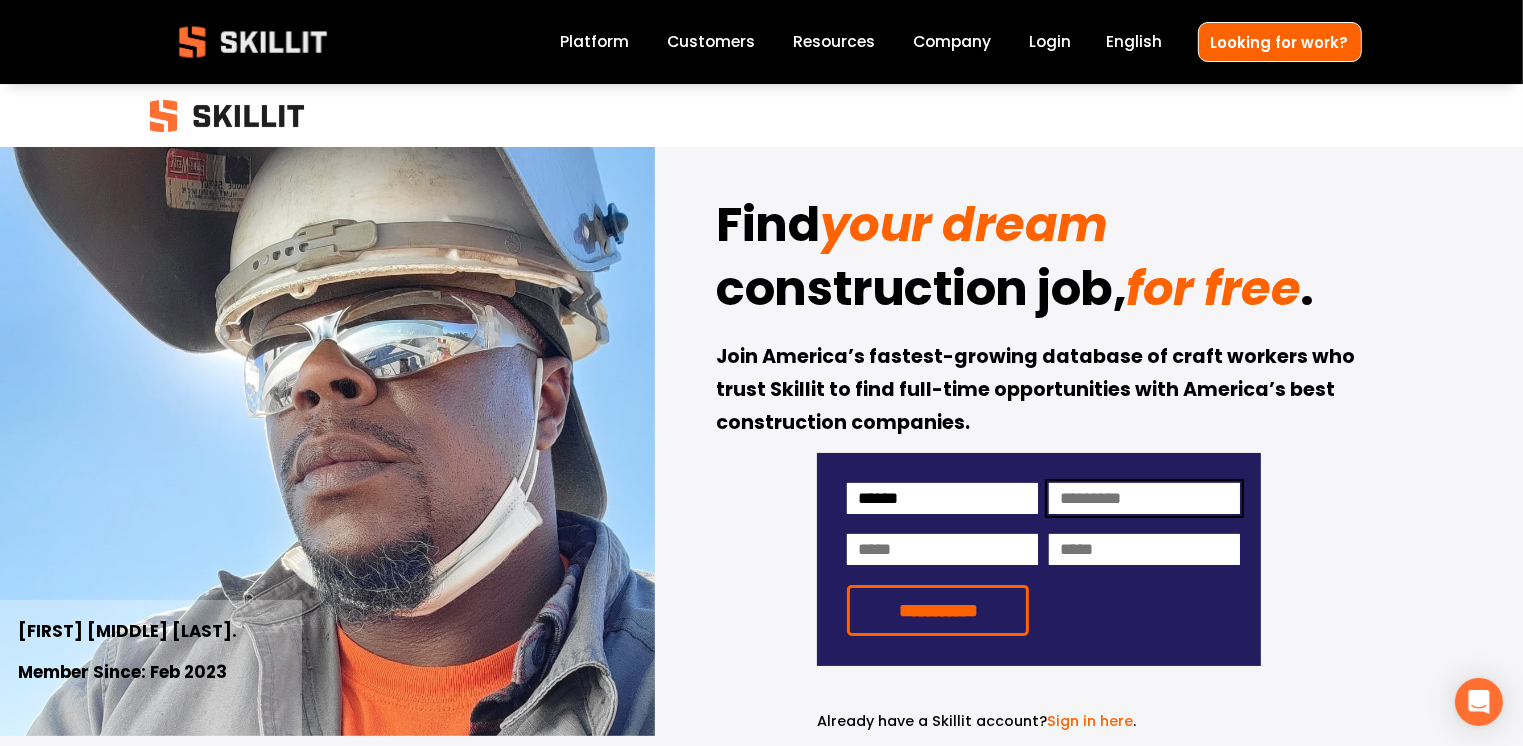 type on "******" 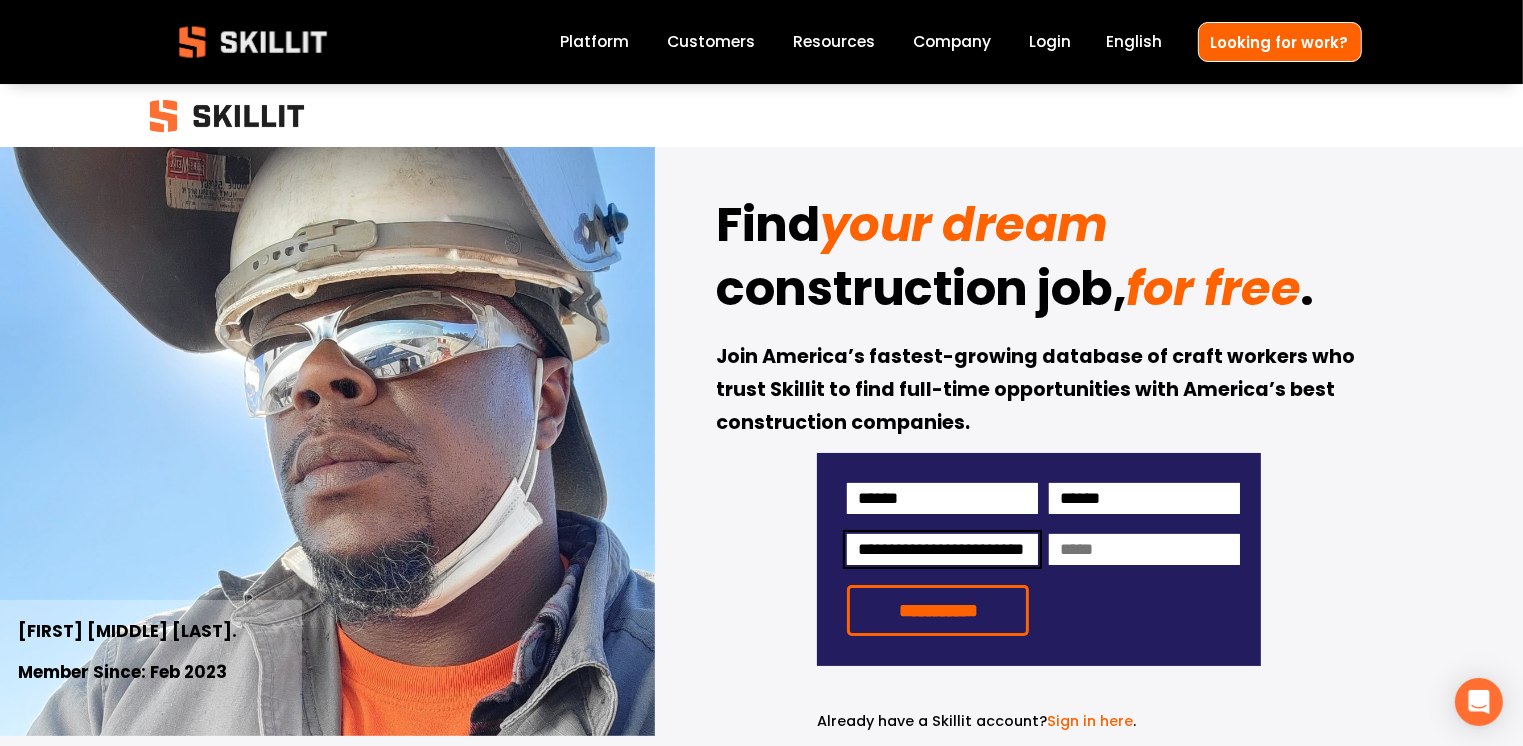 type on "**********" 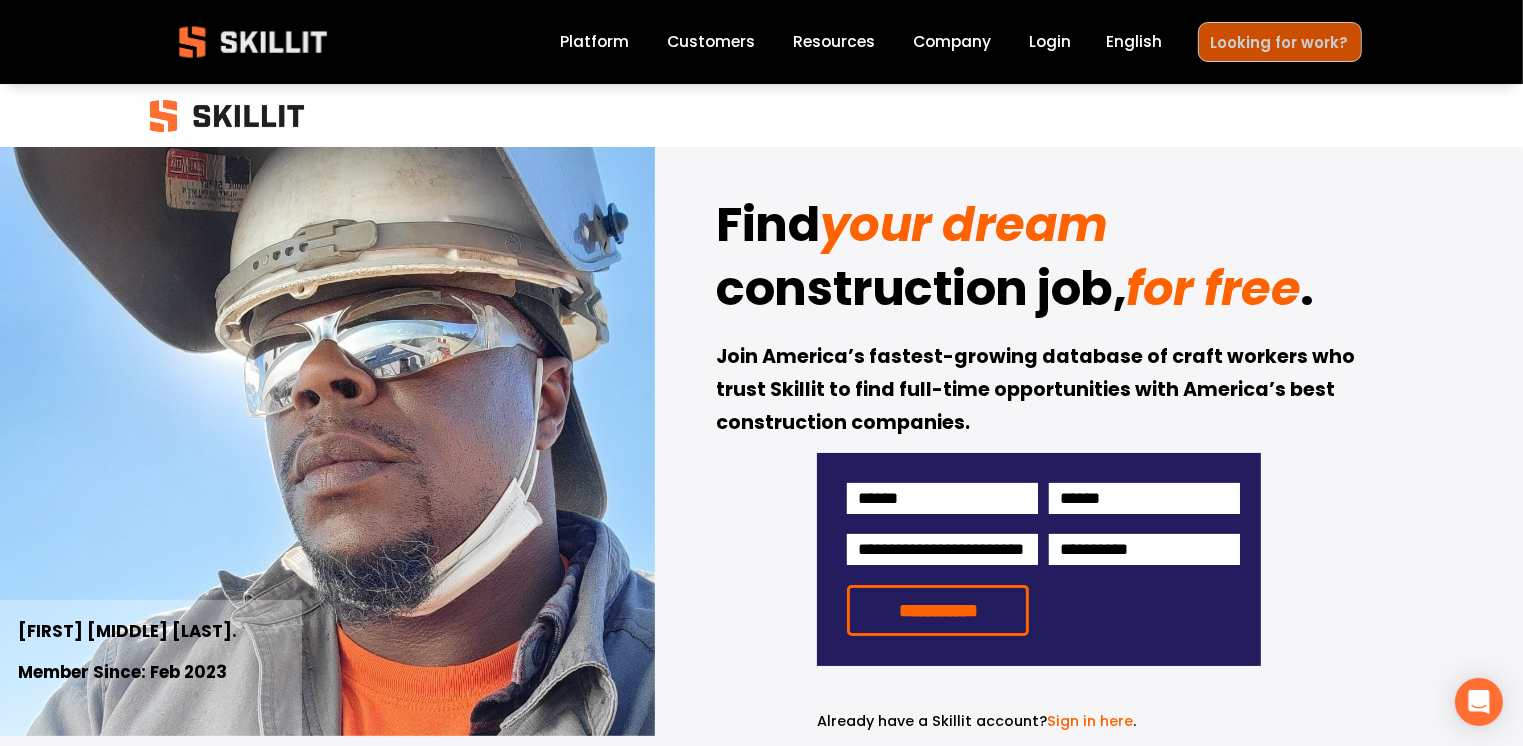 click on "Looking for work?" at bounding box center [1280, 41] 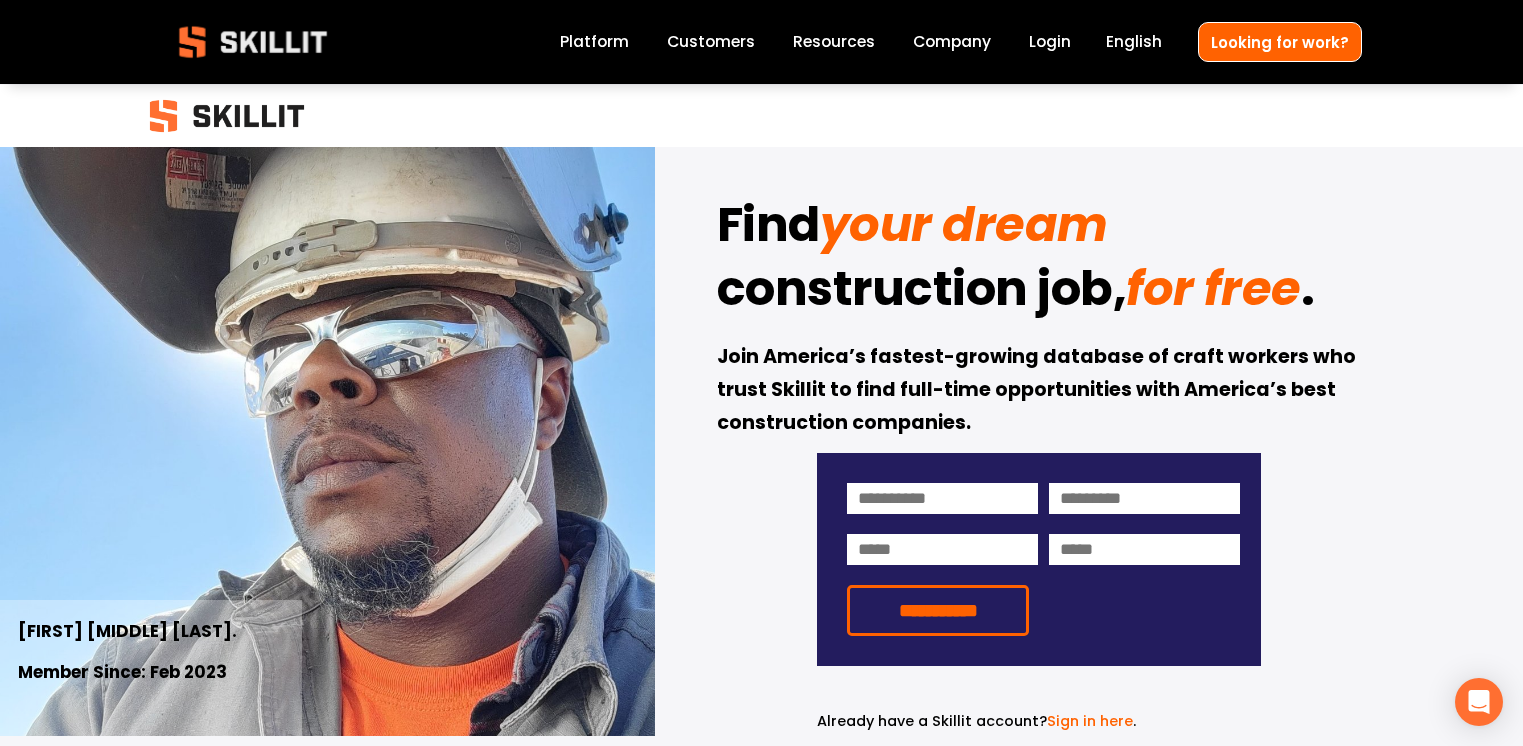scroll, scrollTop: 0, scrollLeft: 0, axis: both 